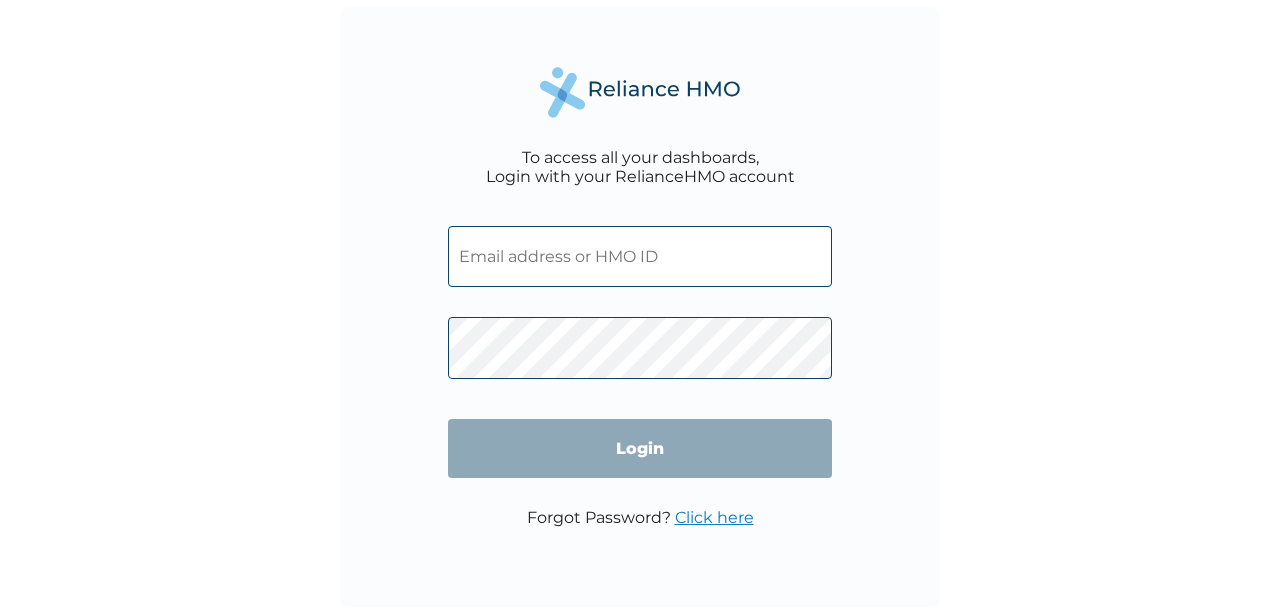 scroll, scrollTop: 0, scrollLeft: 0, axis: both 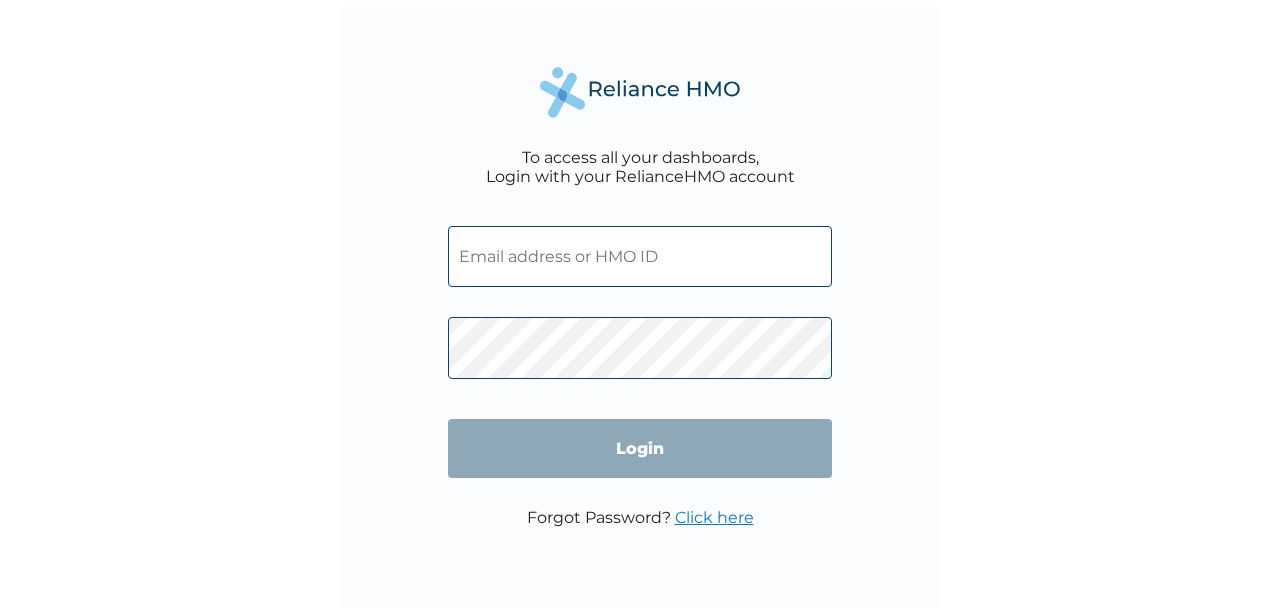click at bounding box center (640, 256) 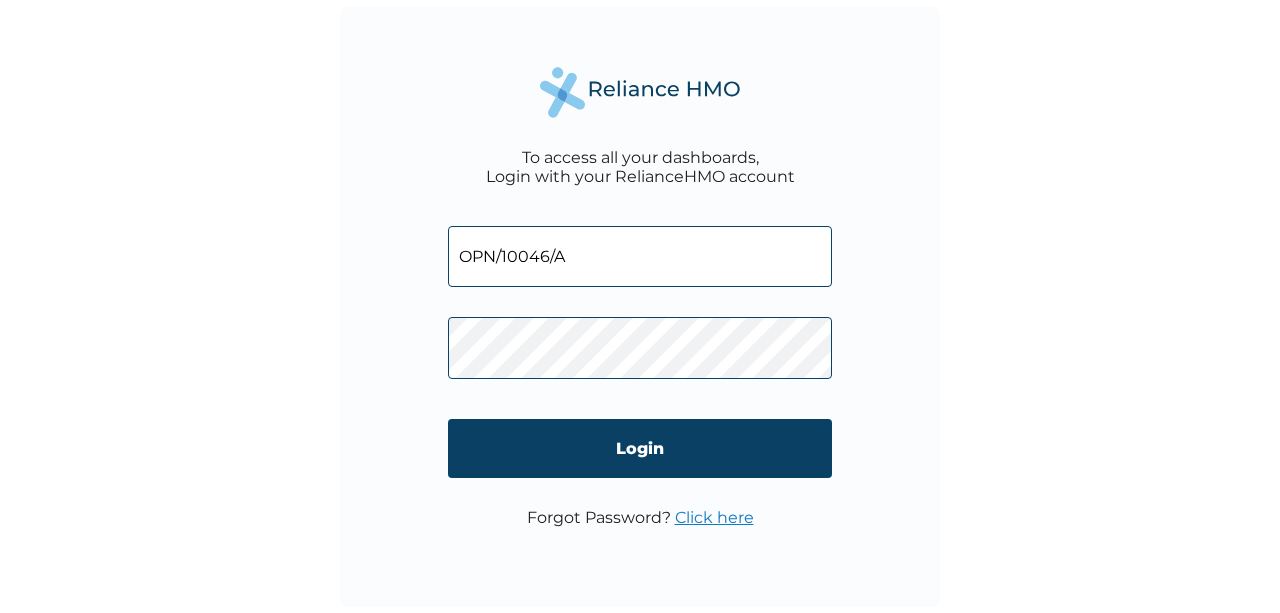 click on "OPN/10046/A" at bounding box center (640, 256) 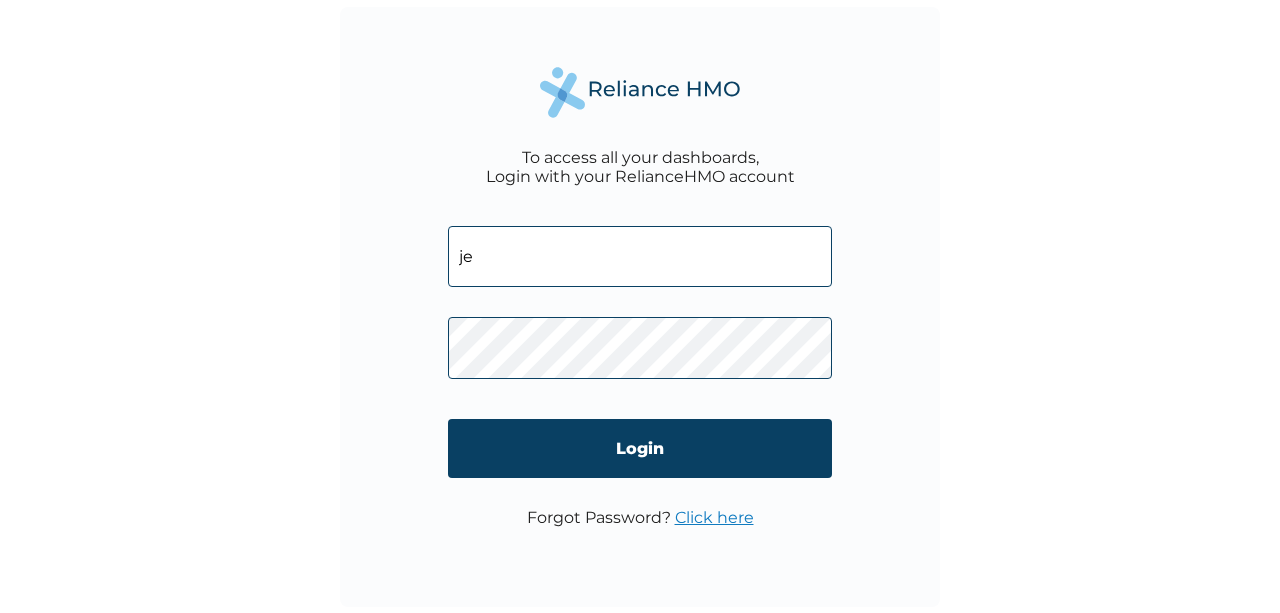 type on "jeweleni@gmail.com" 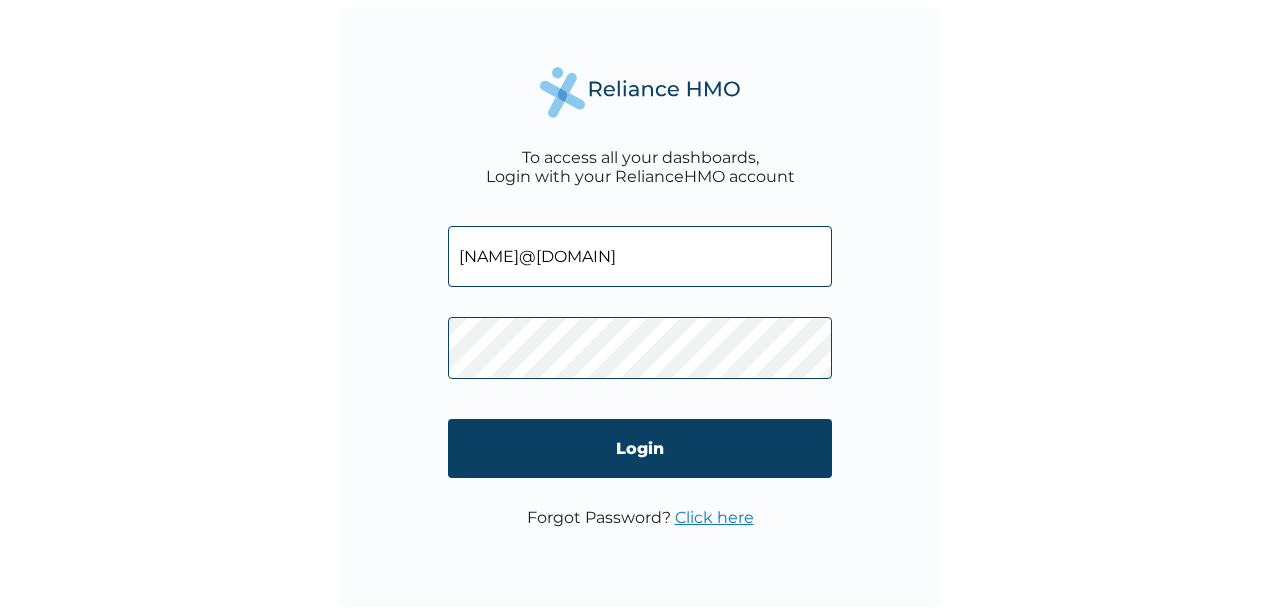 click on "Click here" at bounding box center (714, 517) 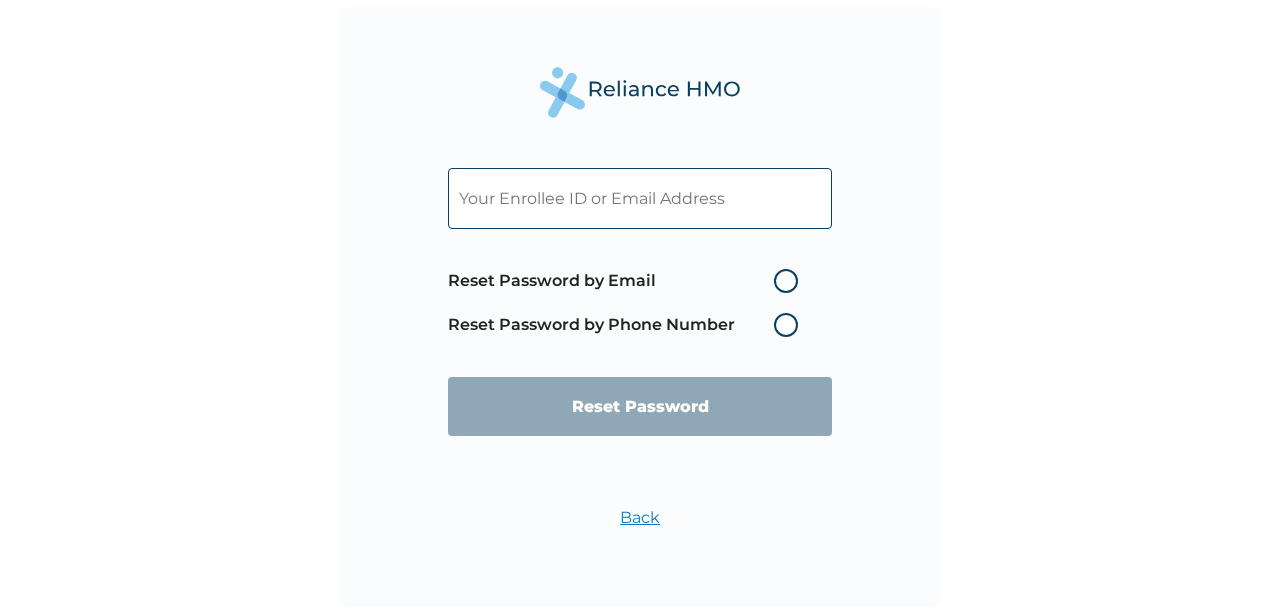 click on "Reset Password by Email" at bounding box center [628, 281] 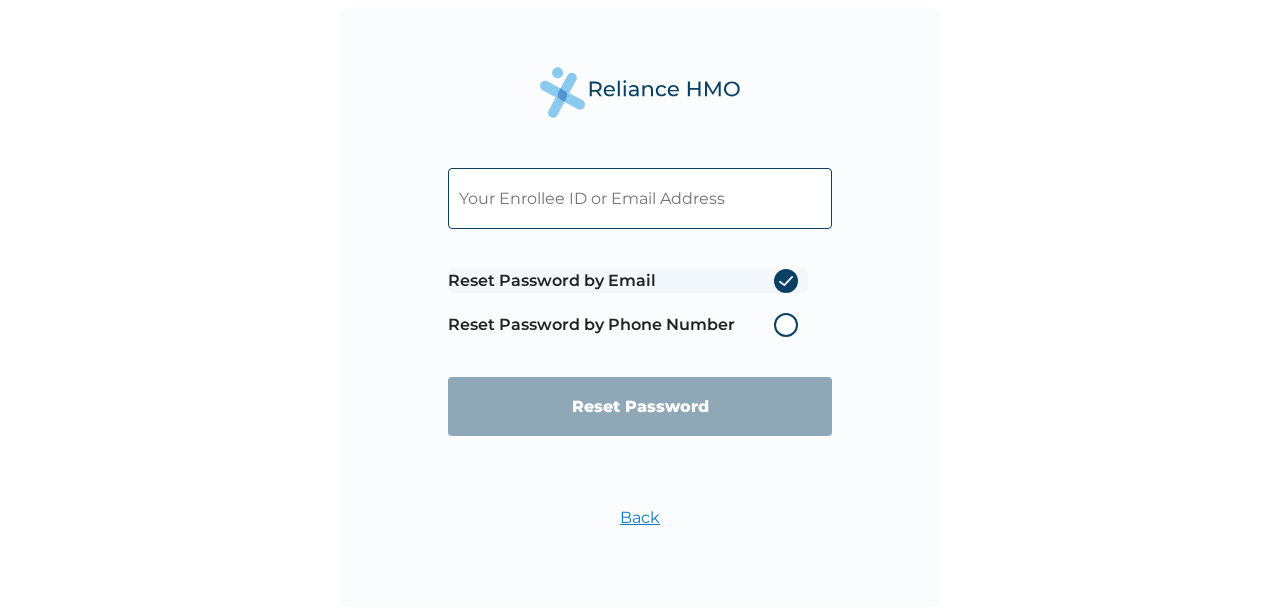 radio on "true" 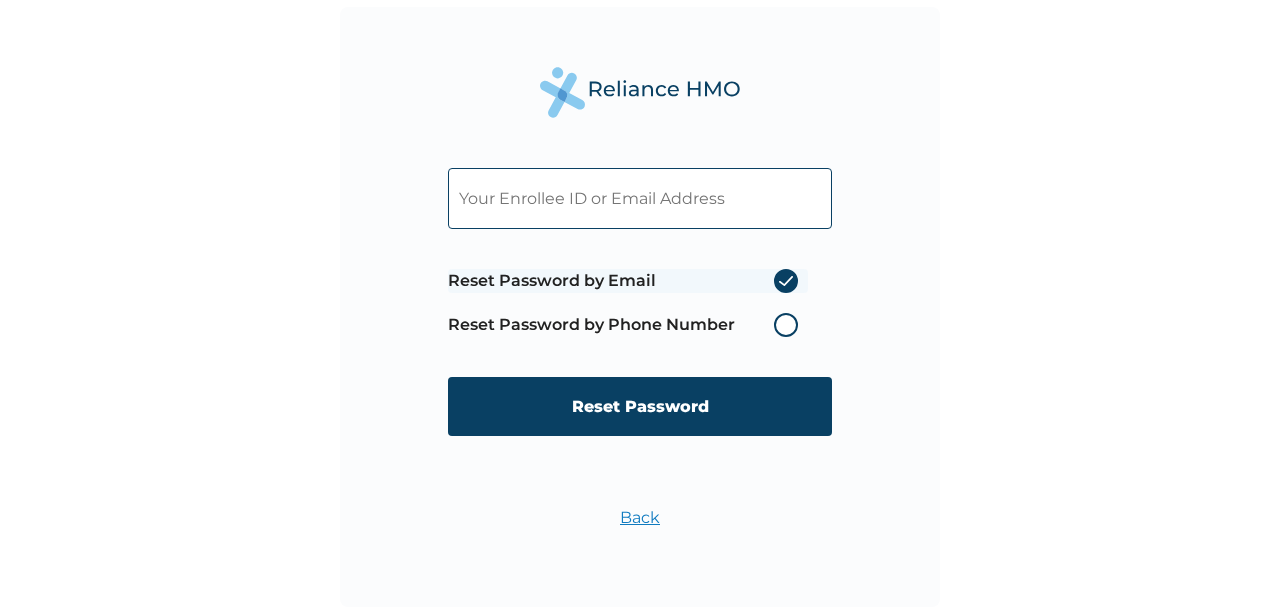 click at bounding box center (640, 198) 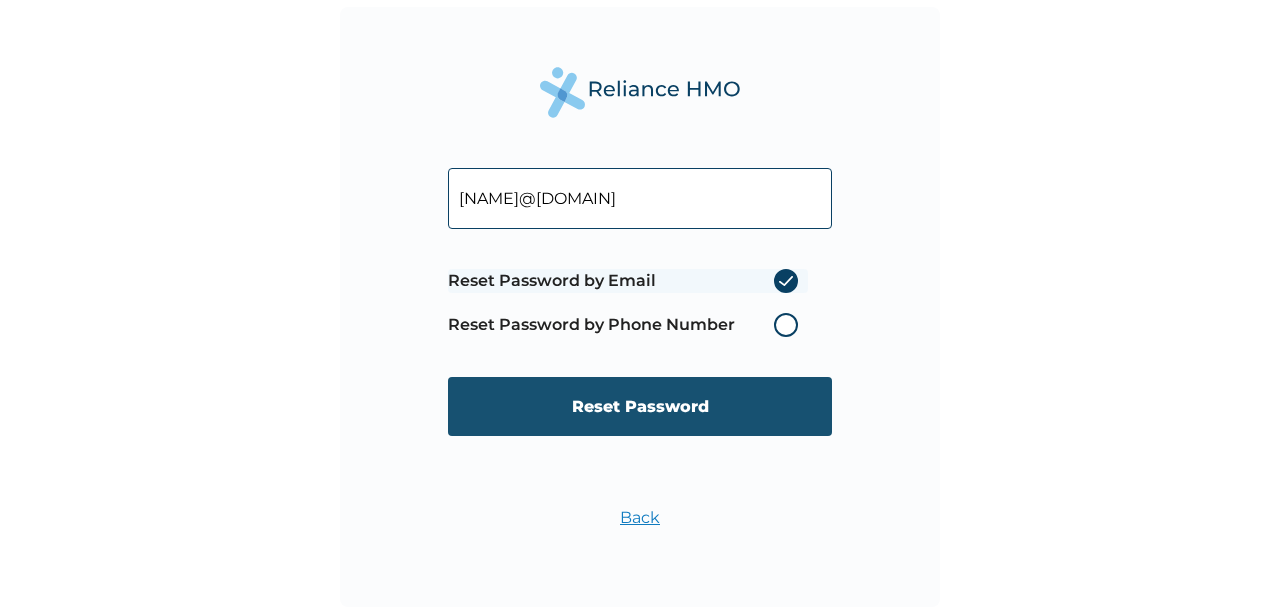 type on "jeweleni@gmail.com" 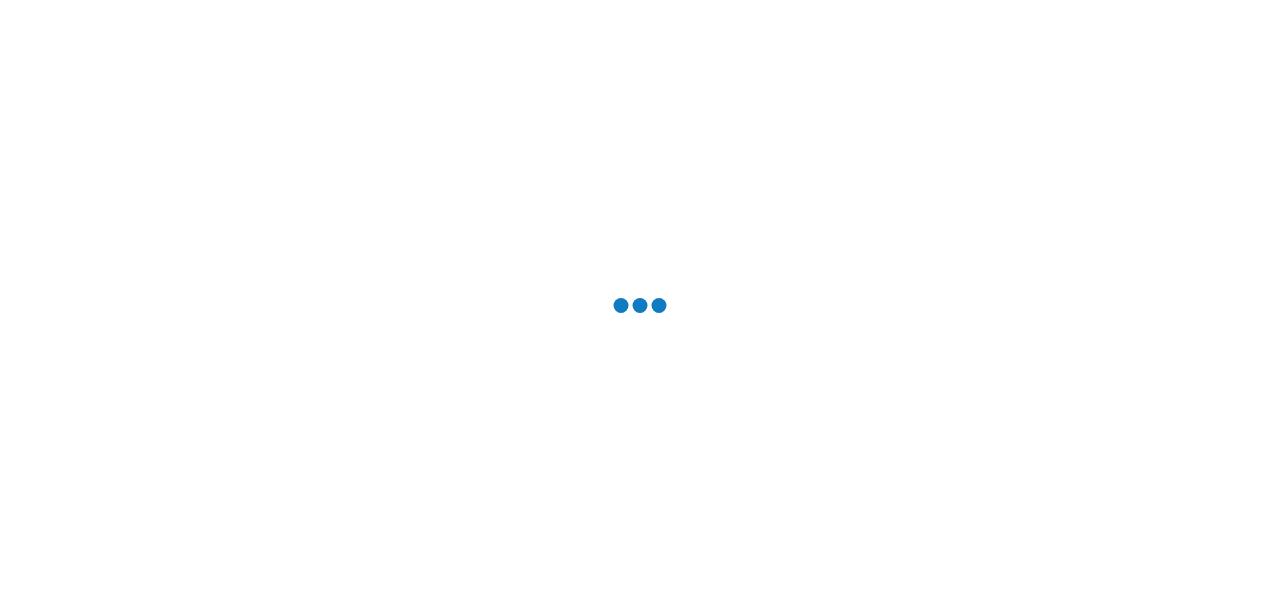 scroll, scrollTop: 0, scrollLeft: 0, axis: both 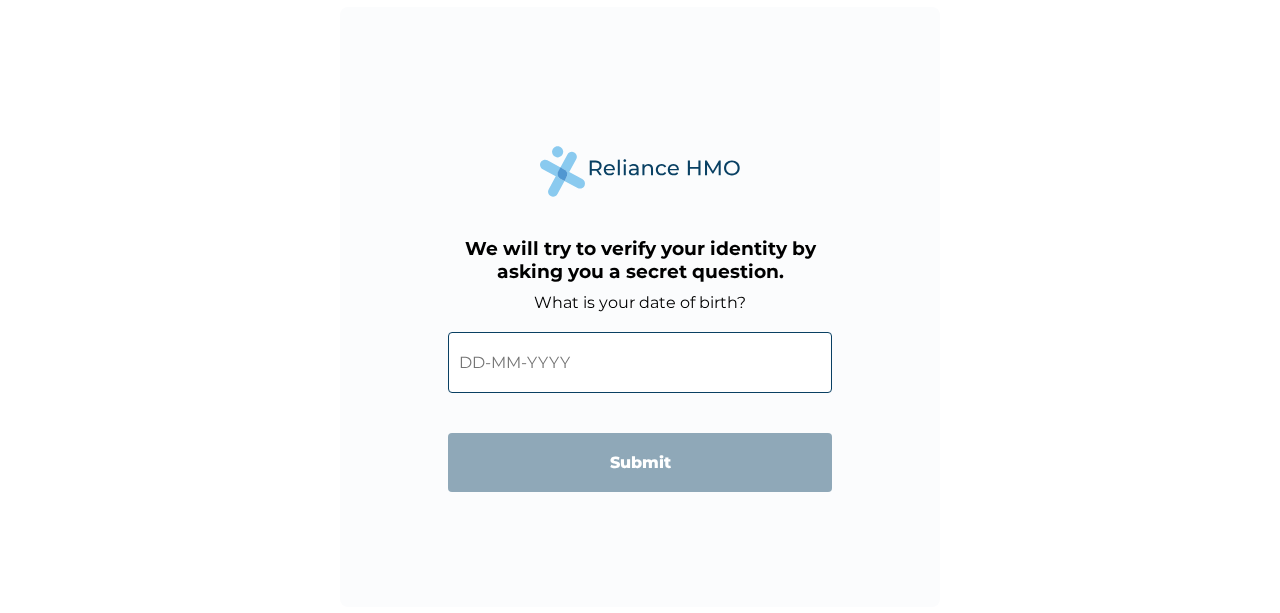 click at bounding box center [640, 362] 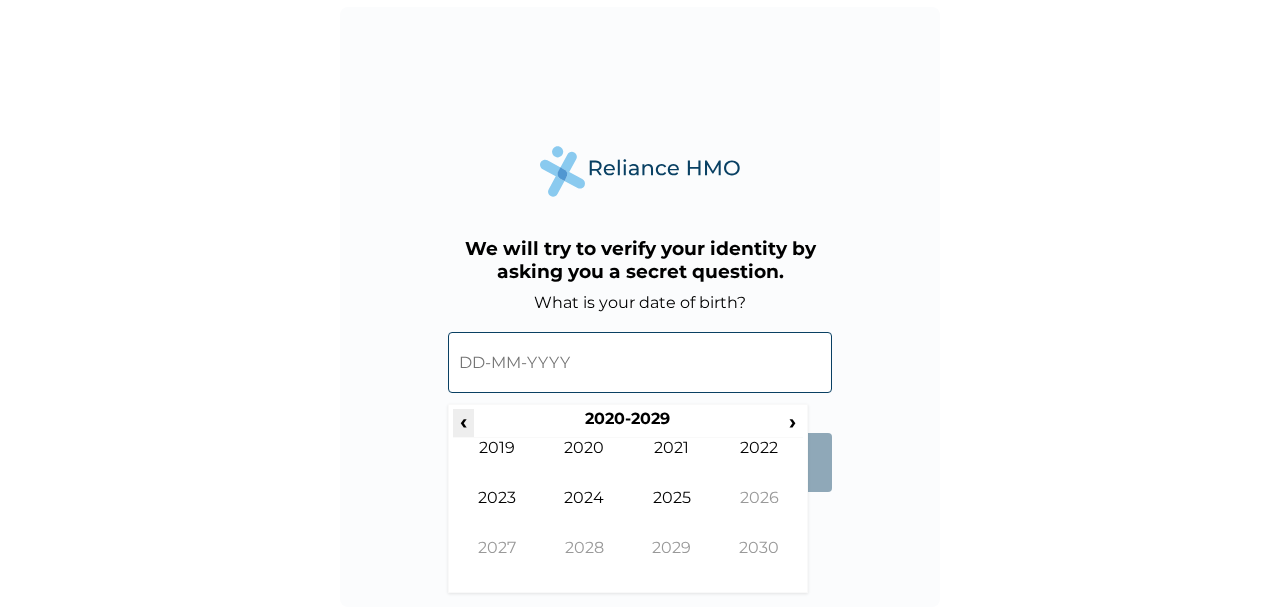 click on "‹" at bounding box center (463, 421) 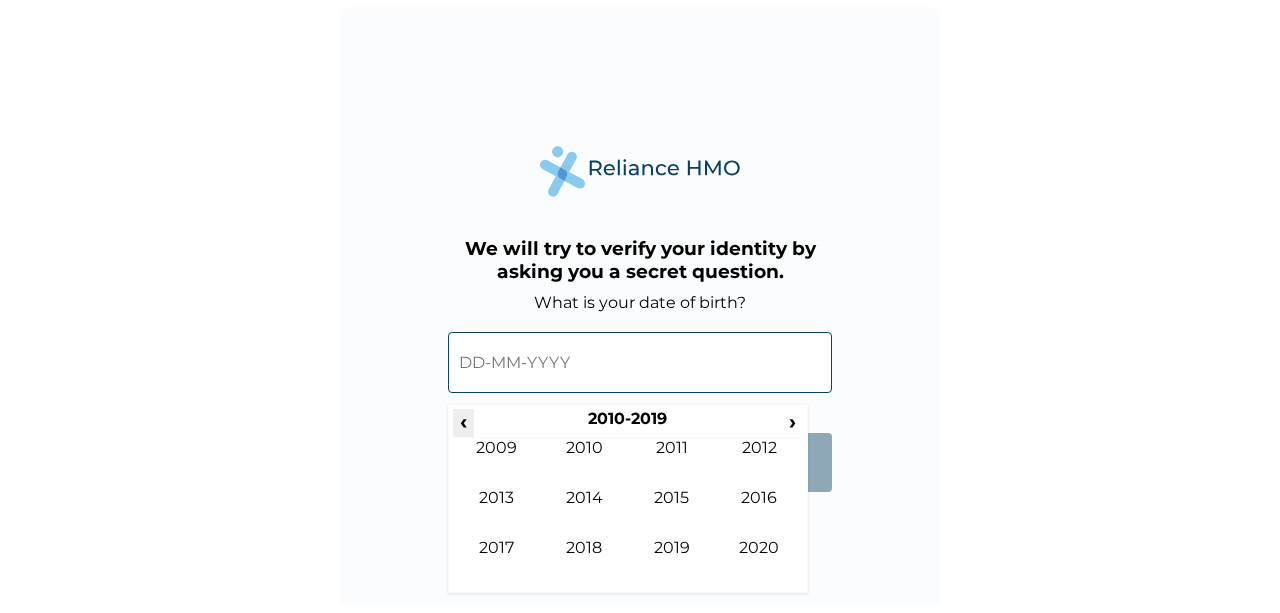 click on "‹" at bounding box center (463, 421) 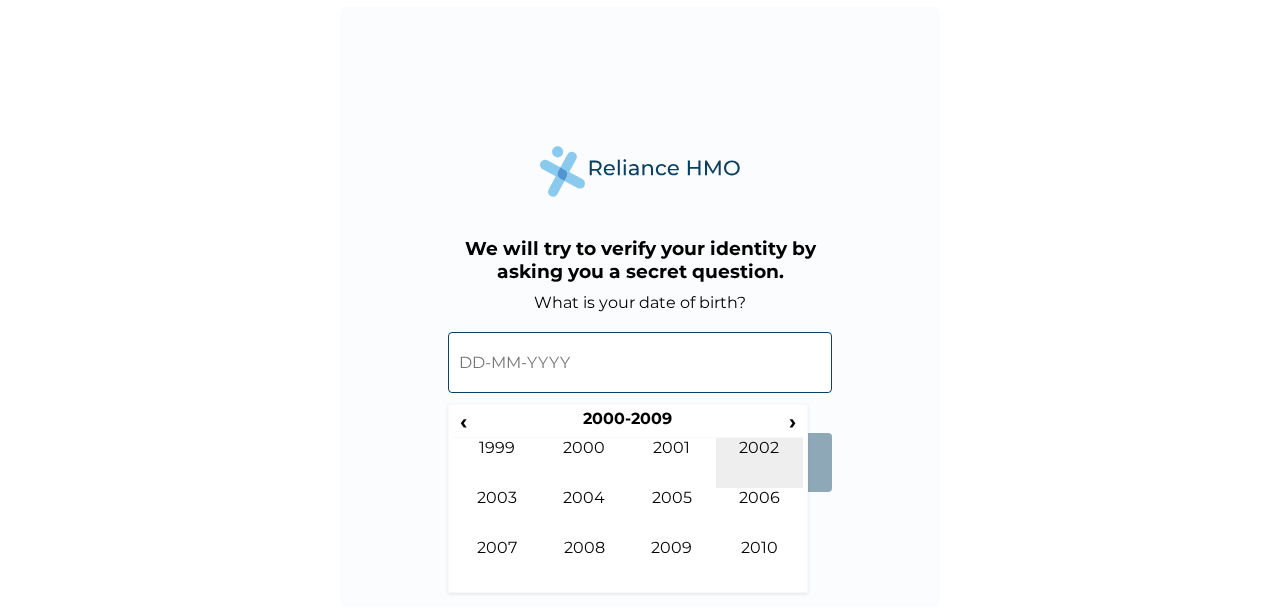 click on "2002" at bounding box center [760, 463] 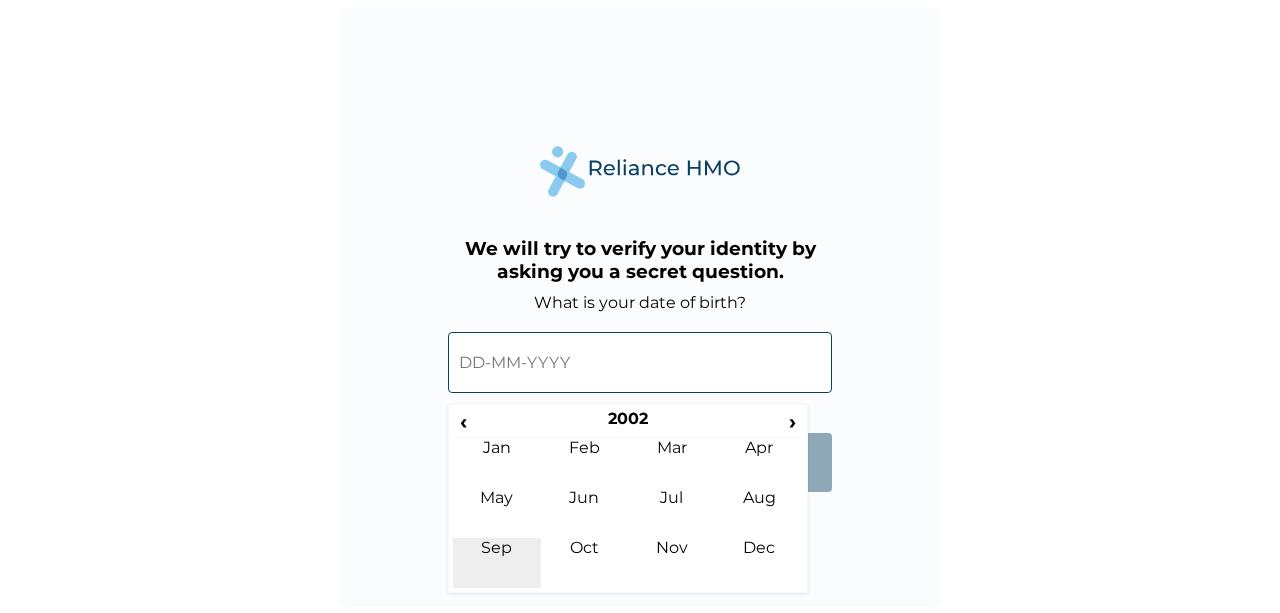 click on "Sep" at bounding box center [497, 563] 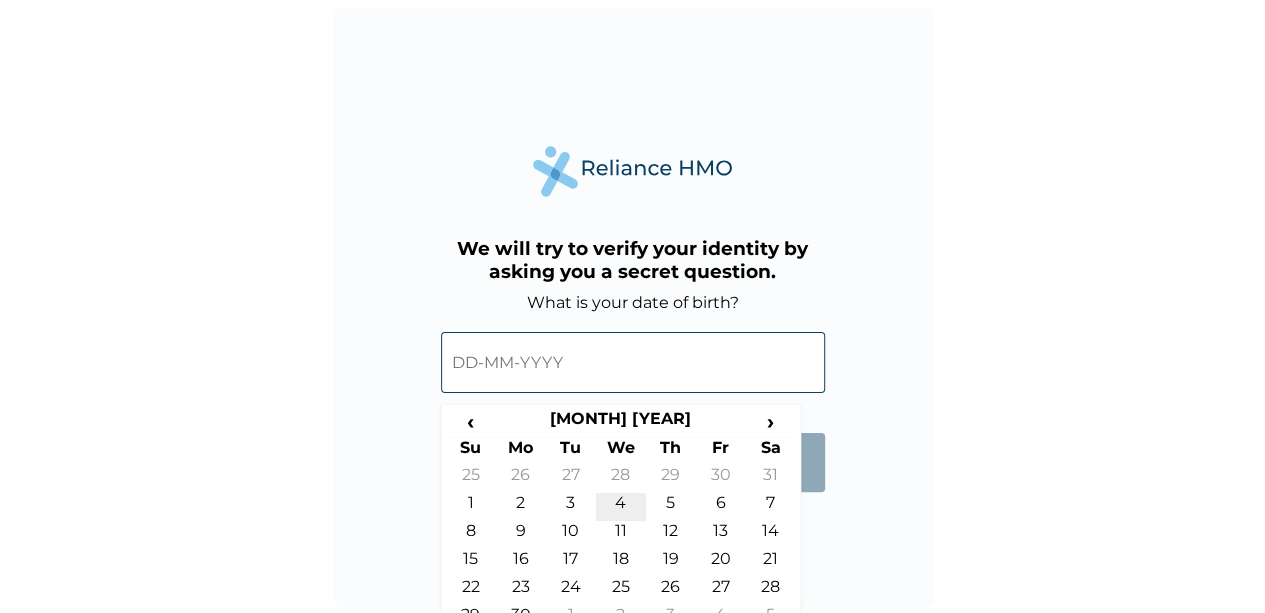 click on "4" at bounding box center [621, 507] 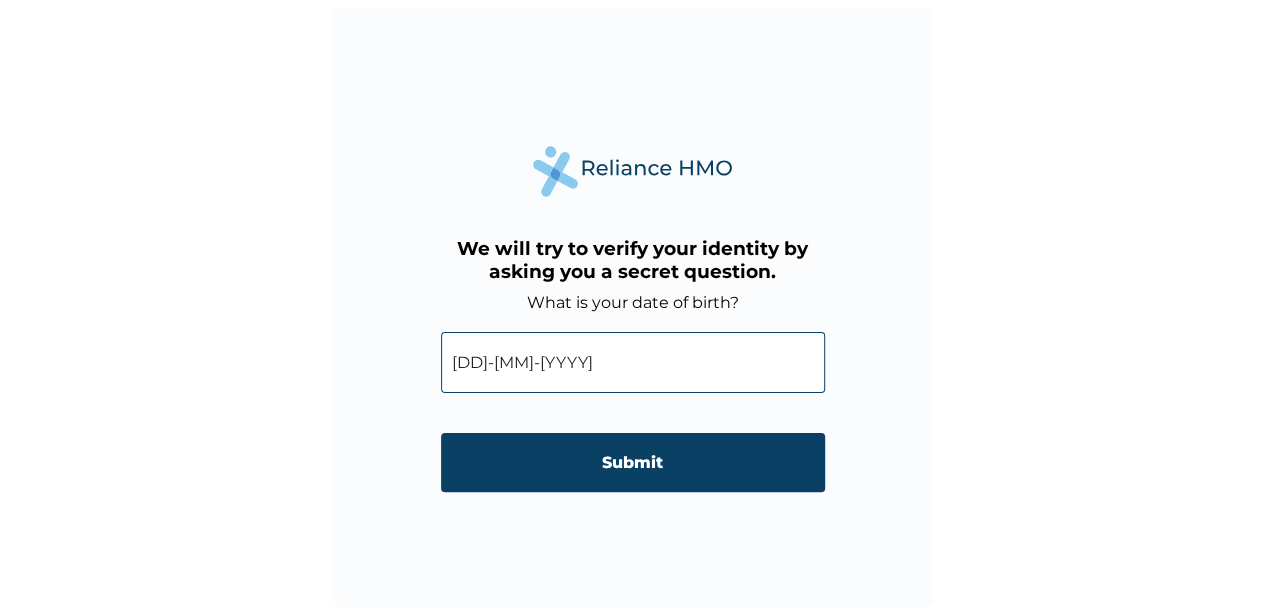 type on "04-09-2002" 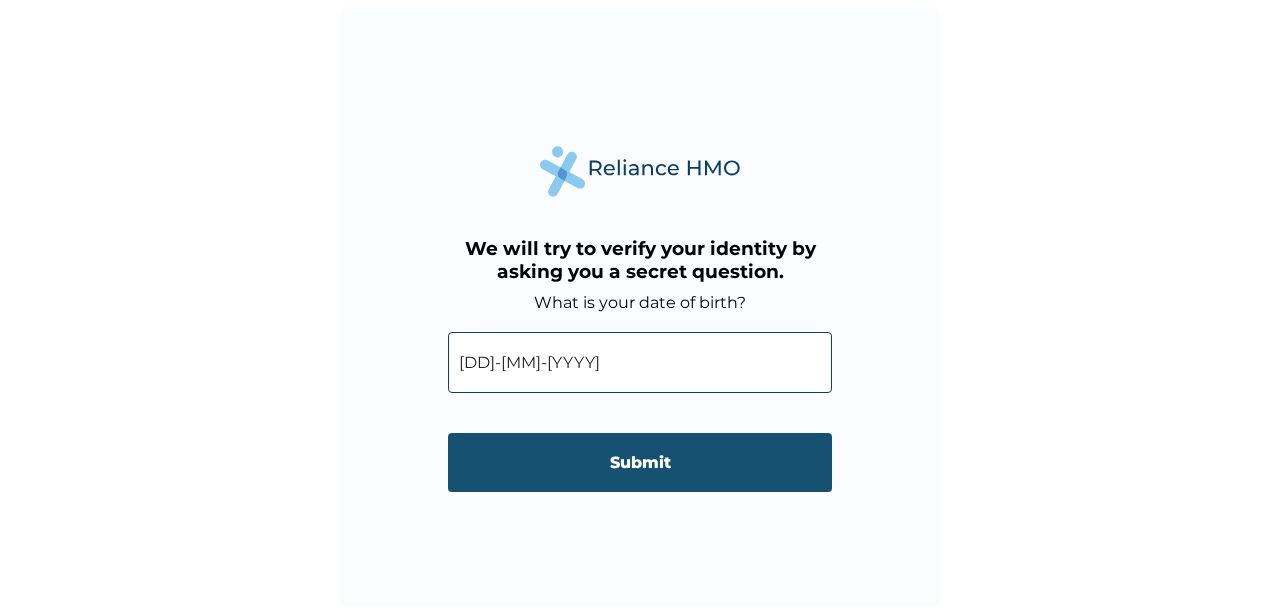 click on "Submit" at bounding box center (640, 462) 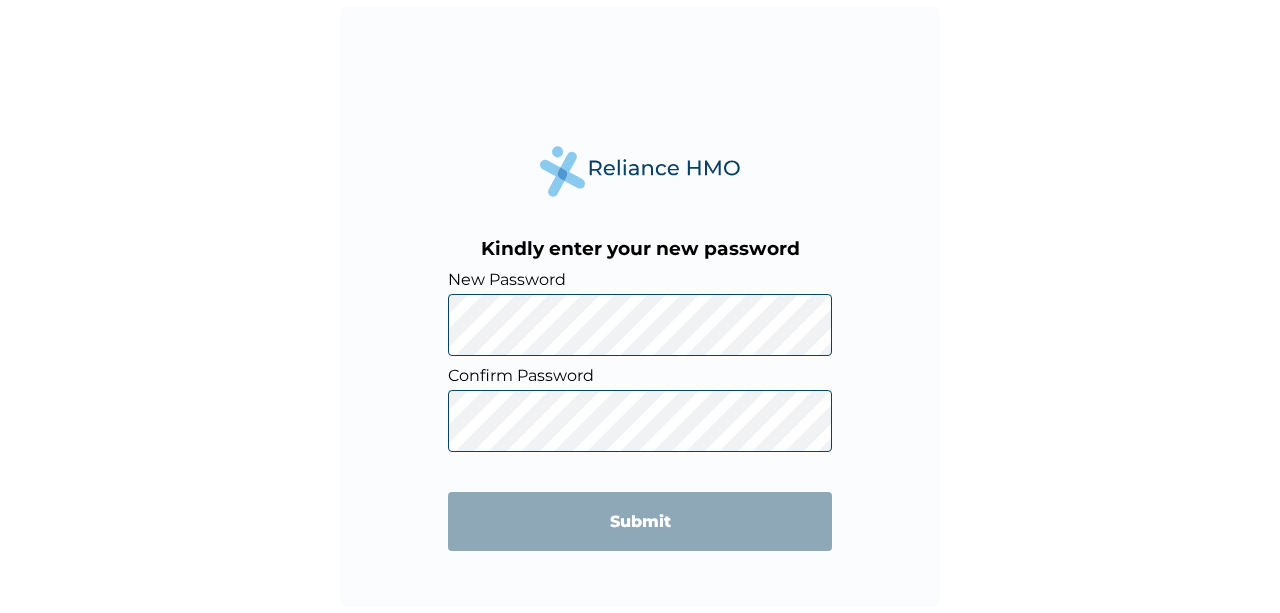 click on "New Password Confirm Password Submit" at bounding box center [640, 420] 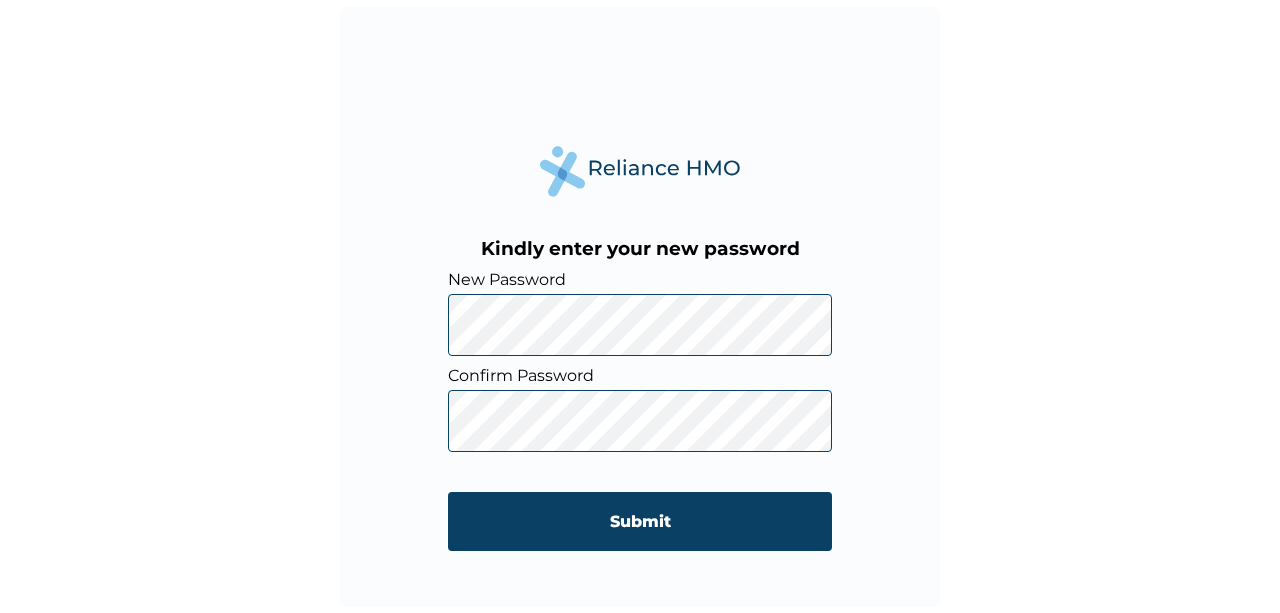 click on "Submit" at bounding box center (640, 521) 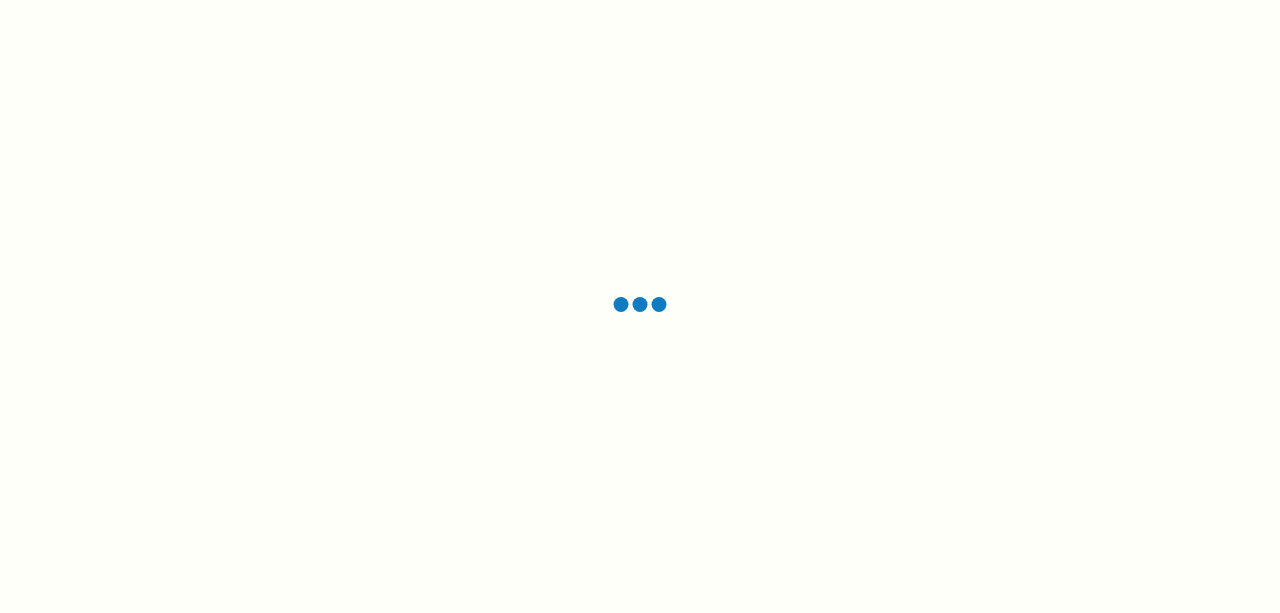 scroll, scrollTop: 0, scrollLeft: 0, axis: both 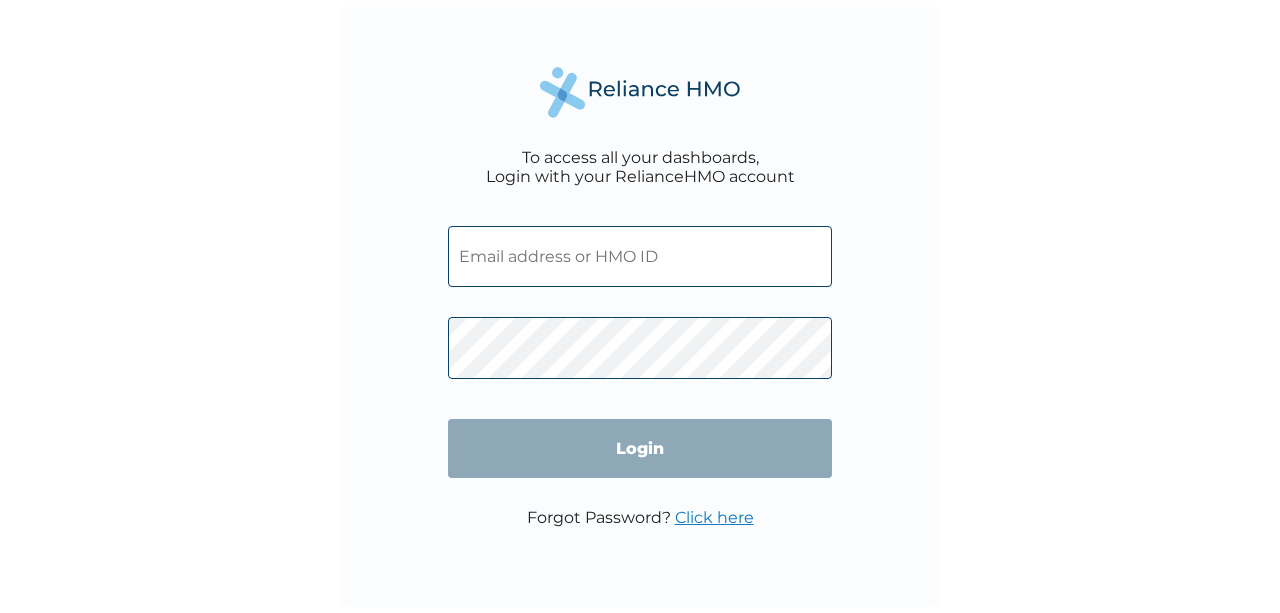 click at bounding box center [640, 256] 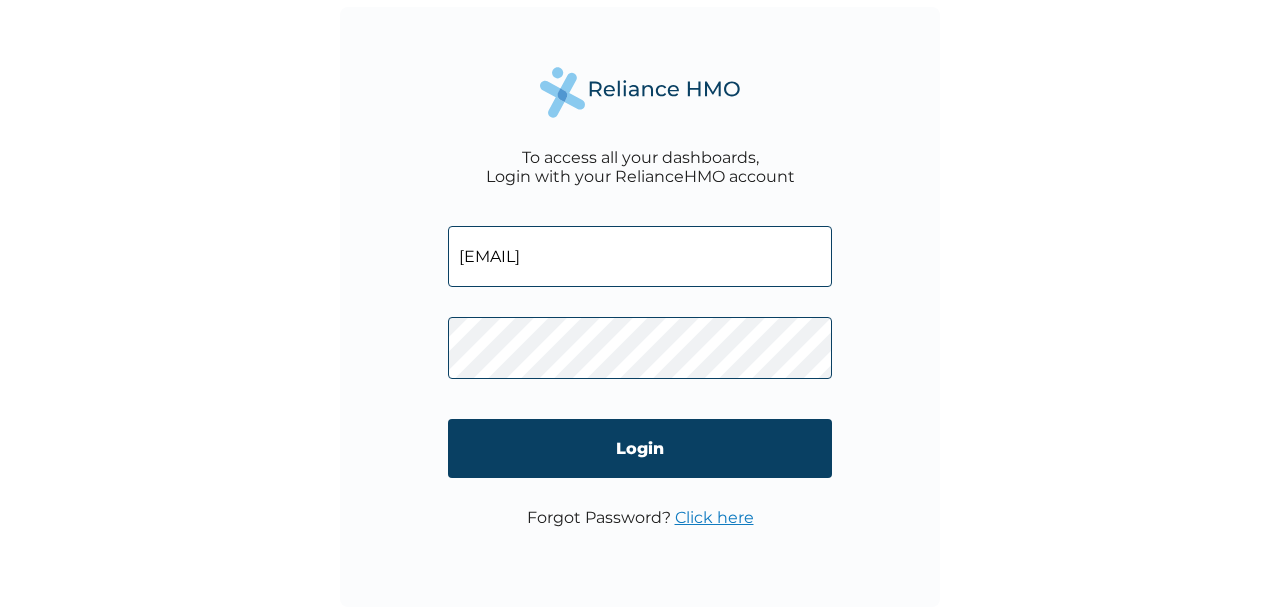 click on "Login" at bounding box center (640, 448) 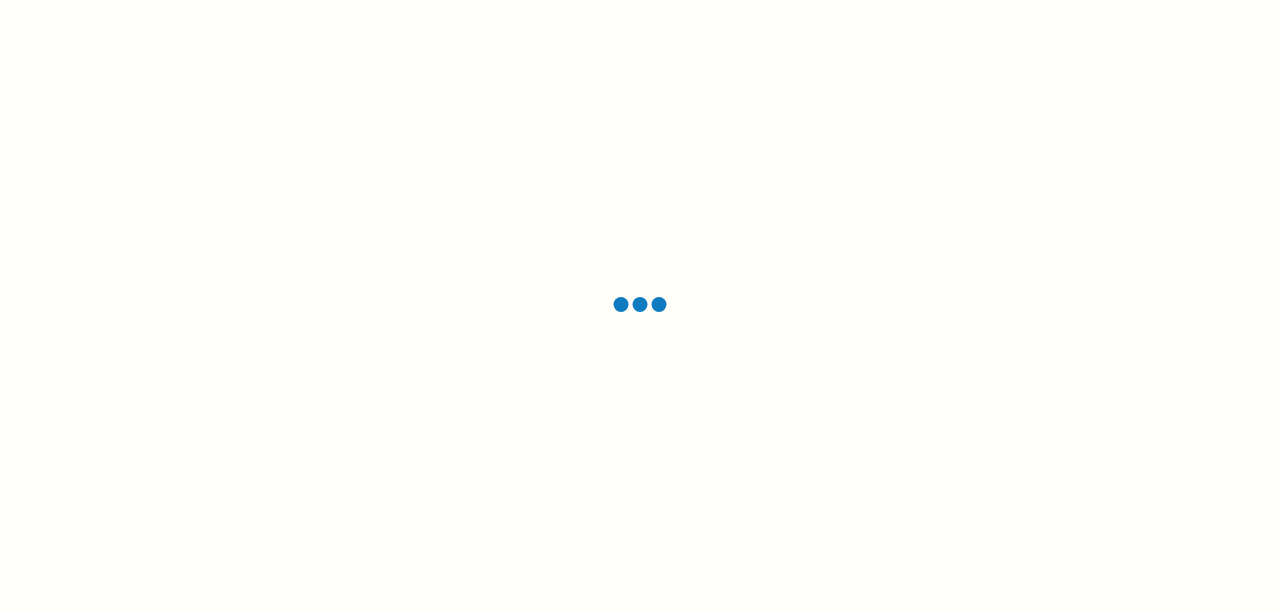 scroll, scrollTop: 0, scrollLeft: 0, axis: both 